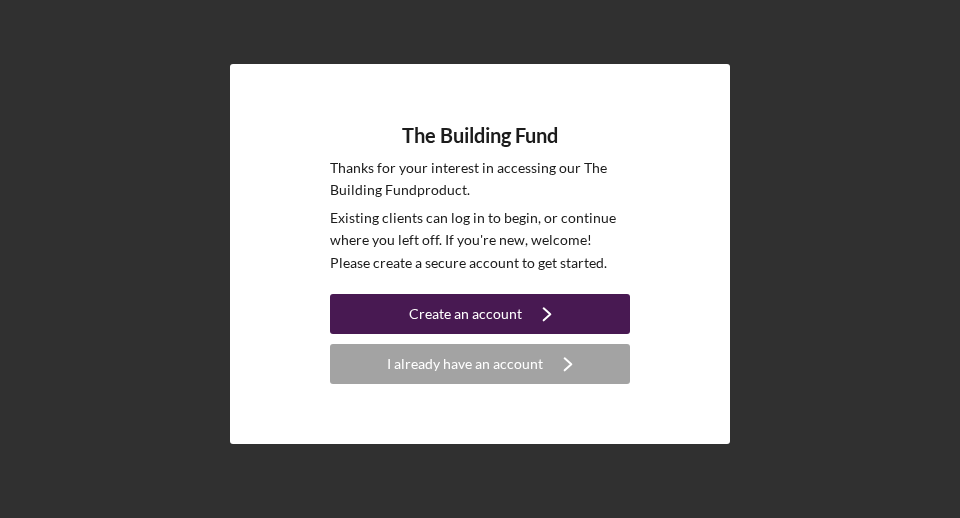 scroll, scrollTop: 0, scrollLeft: 0, axis: both 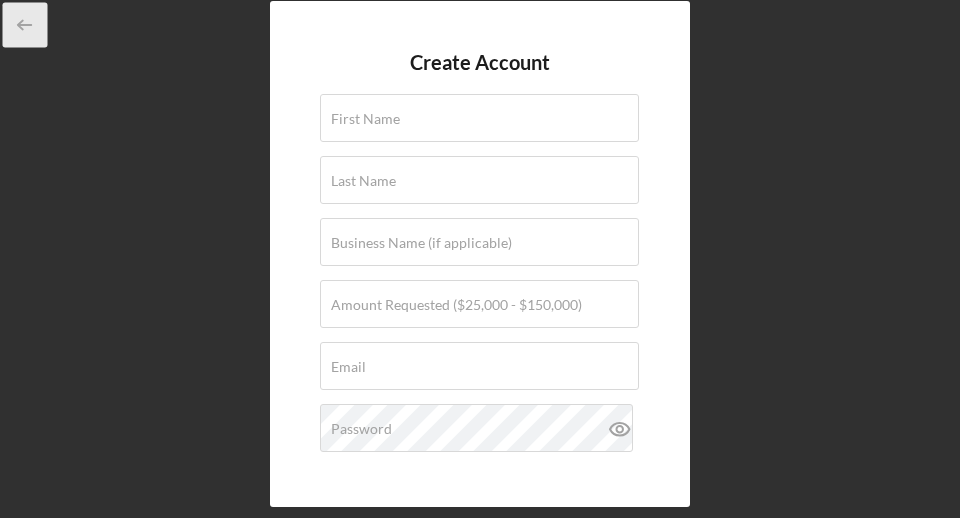 click 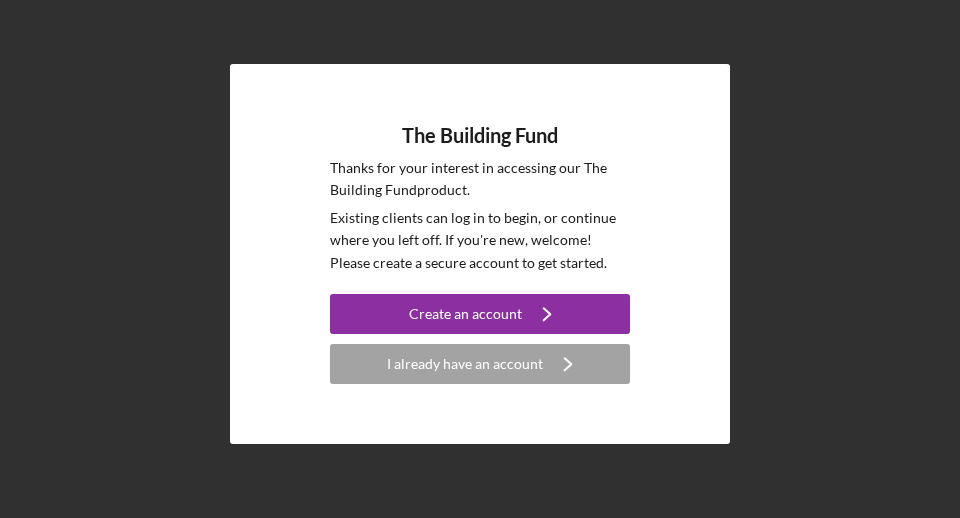 click on "The Building Fund Thanks for your interest in accessing our   The Building Fund  product. Existing clients can log in to begin, or continue where you left off. If you're new, welcome! Please create a secure account to get started. Create an account Icon/Navigate I already have an account Icon/Navigate" at bounding box center (480, 254) 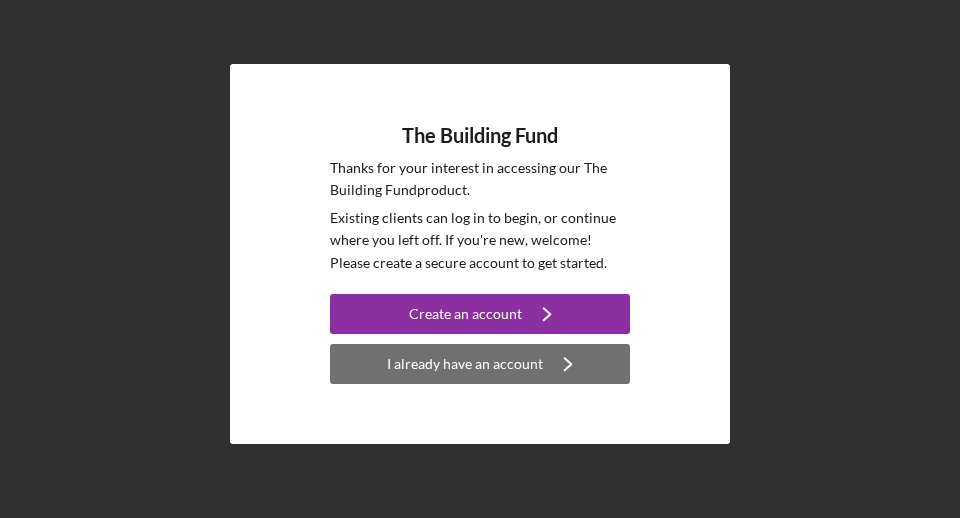 click on "I already have an account" at bounding box center (465, 364) 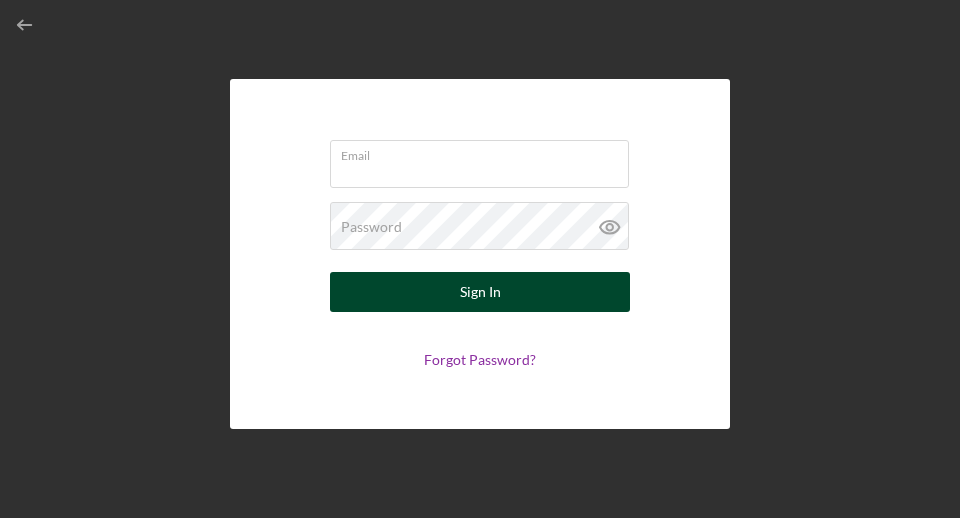 type on "[EMAIL]" 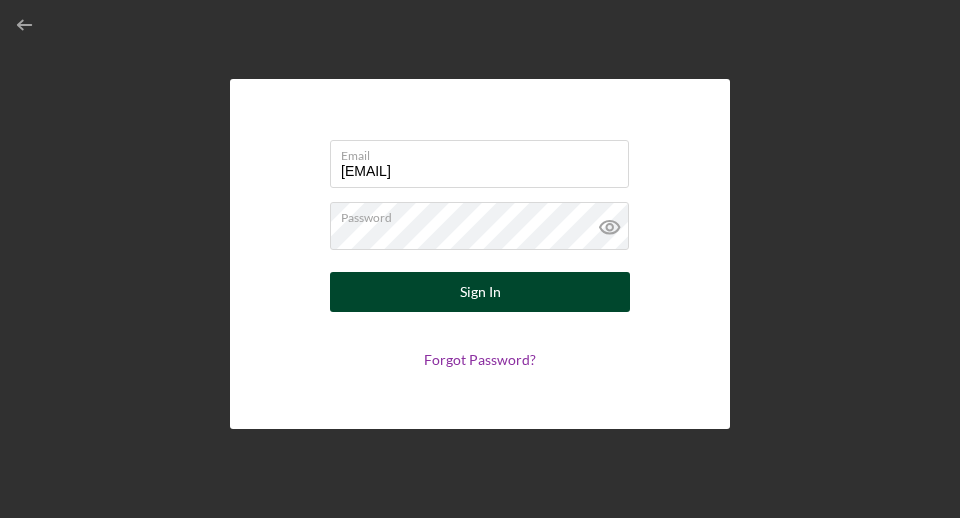 click on "Sign In" at bounding box center [480, 292] 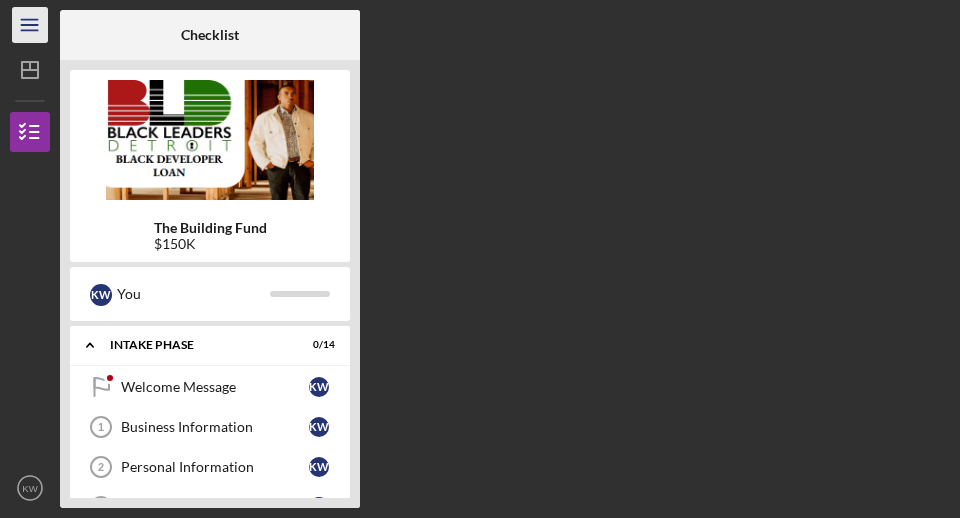 click on "Icon/Menu" 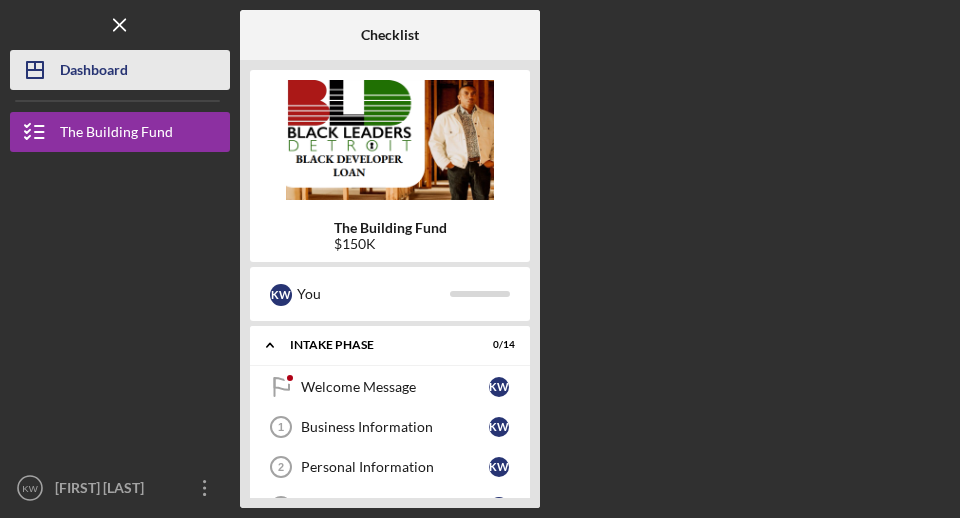click on "Dashboard" at bounding box center (94, 72) 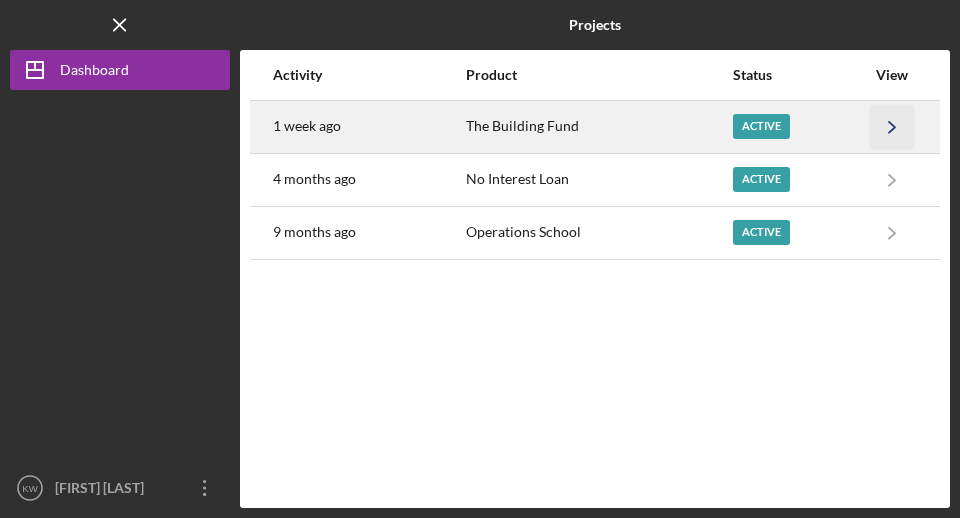 click on "Icon/Navigate" 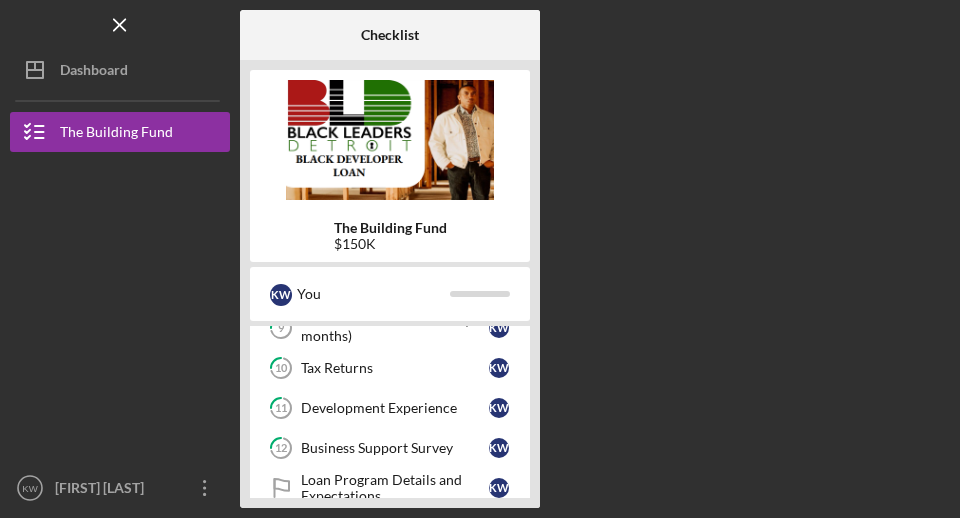scroll, scrollTop: 583, scrollLeft: 0, axis: vertical 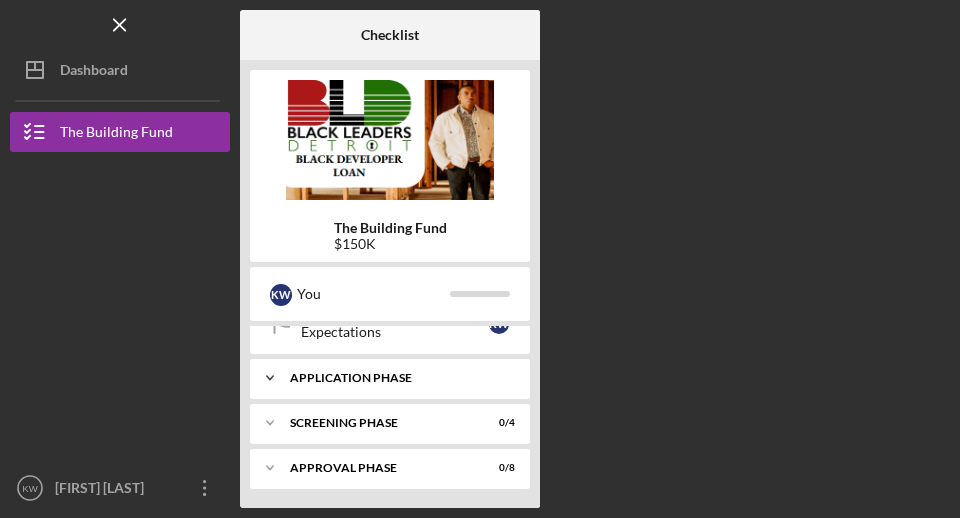 click on "Application Phase" at bounding box center [397, 378] 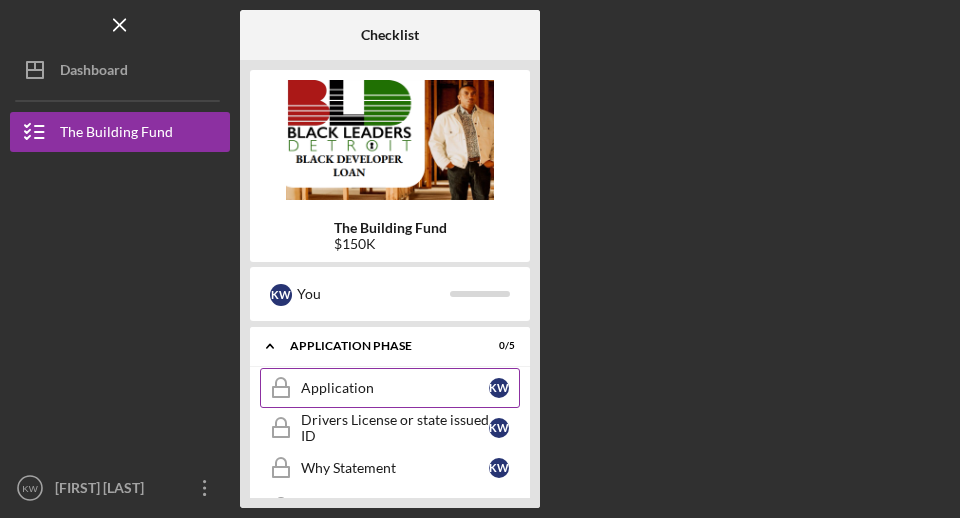 scroll, scrollTop: 611, scrollLeft: 0, axis: vertical 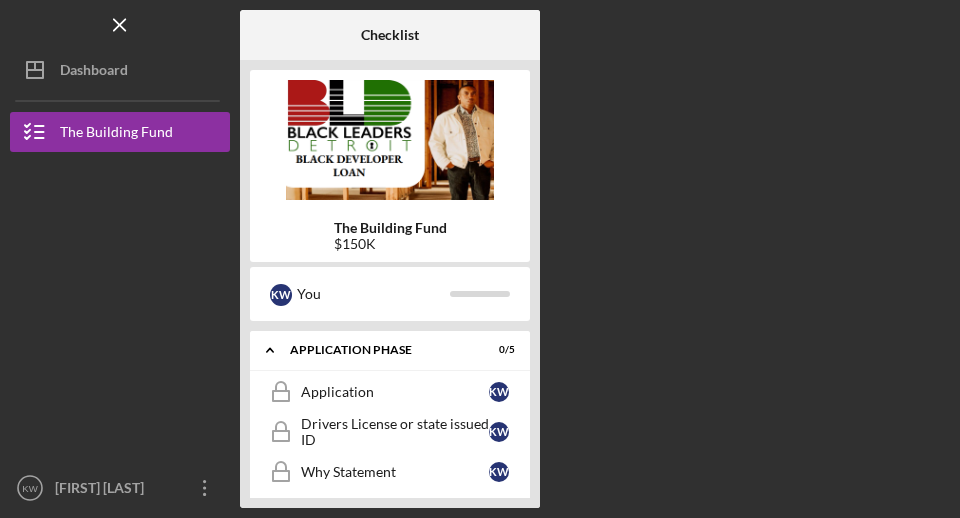 click on "Checklist The Building Fund $150K K W You Icon/Expander Intake Phase 0 / 14 Welcome Message Welcome Message K W Business Information 1 Business Information K W Personal Information 2 Personal Information K W Additional Income 3 Additional Income K W 4 Detailed Sources and Use w/Repayment Plan K W 5 Property Information K W 6 Market Demand K W 7 Scope of Work K W 8 Pro Forma K W 9 Business Bank Statements (3 months) K W 10 Tax Returns K W 11 Development Experience K W 12 Business Support Survey K W Loan Program Details and Expectations Loan Program Details and Expectations K W Icon/Expander Application Phase 0 / 5 Application Application K W Drivers License or state issued ID Drivers License or state issued ID K W Why Statement Why Statement K W Eligibility Interview Eligibility Interview K W Eligibility Status Eligibility Status K W Icon/Expander Screening Phase 0 / 4 Icon/Expander Approval Phase 0 / 8" at bounding box center (595, 259) 